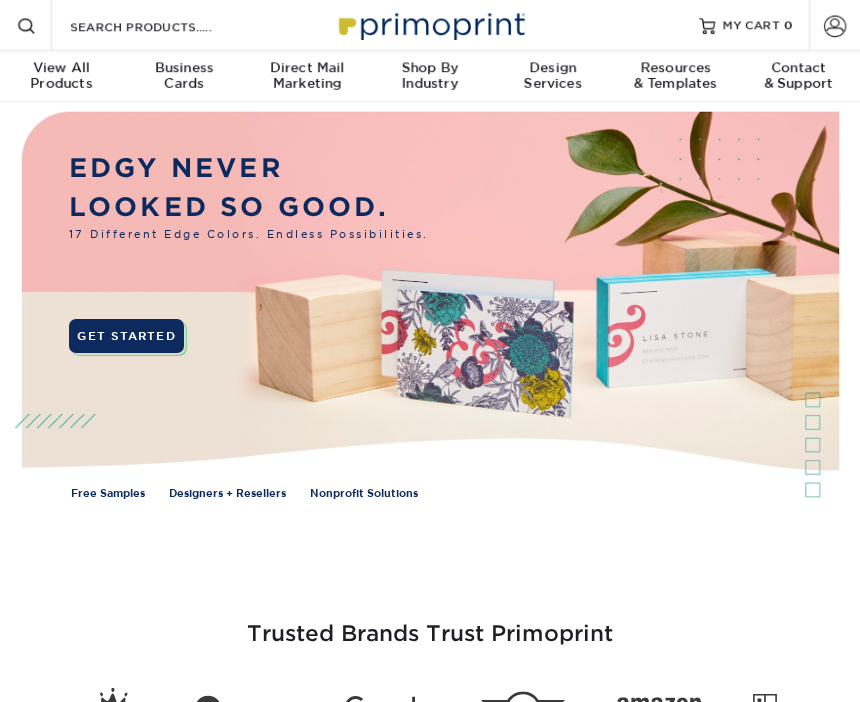 scroll, scrollTop: 0, scrollLeft: 0, axis: both 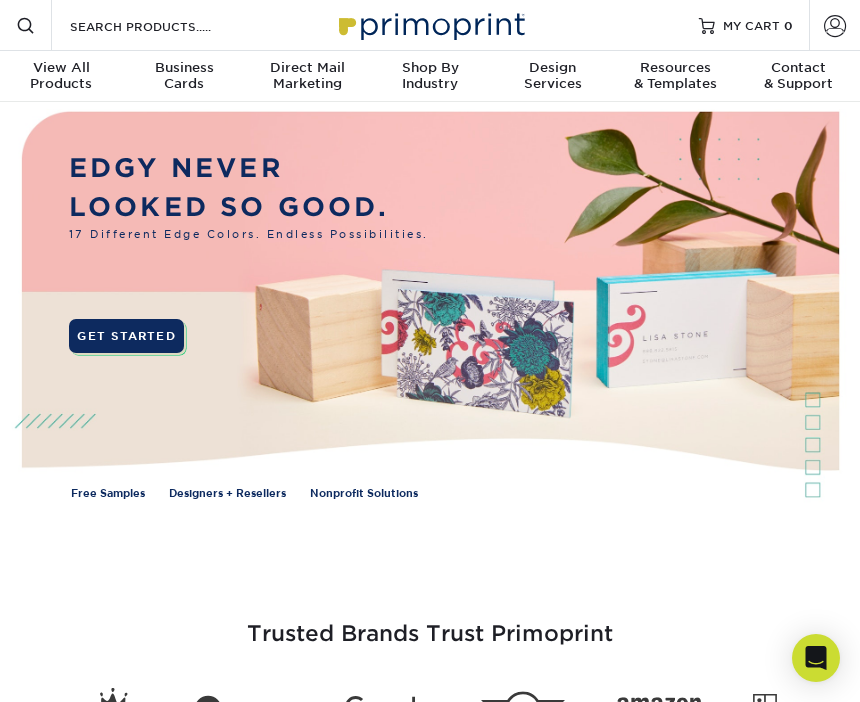 click on "Account" at bounding box center (834, 25) 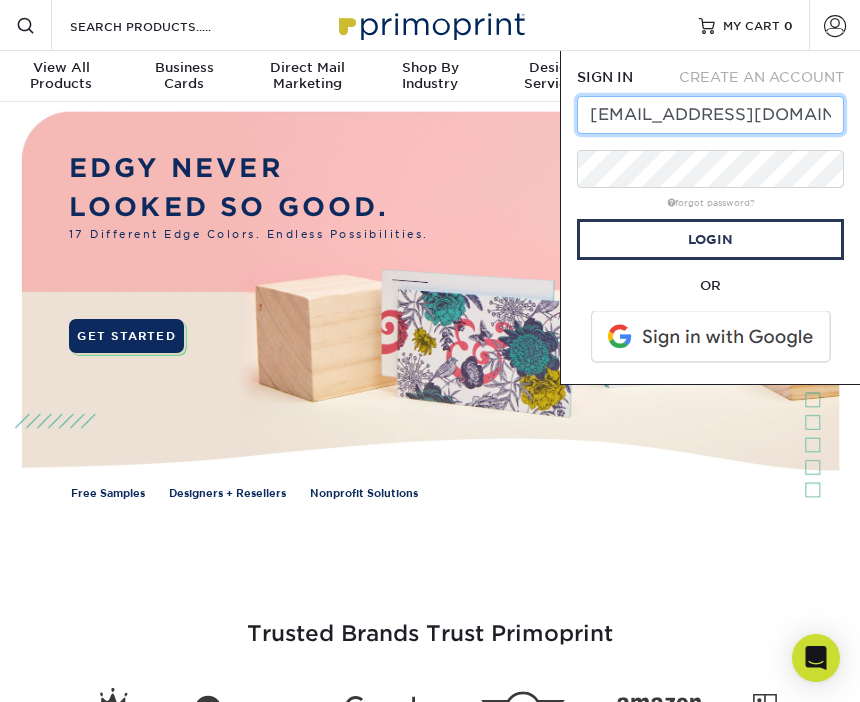 type on "[EMAIL_ADDRESS][DOMAIN_NAME]" 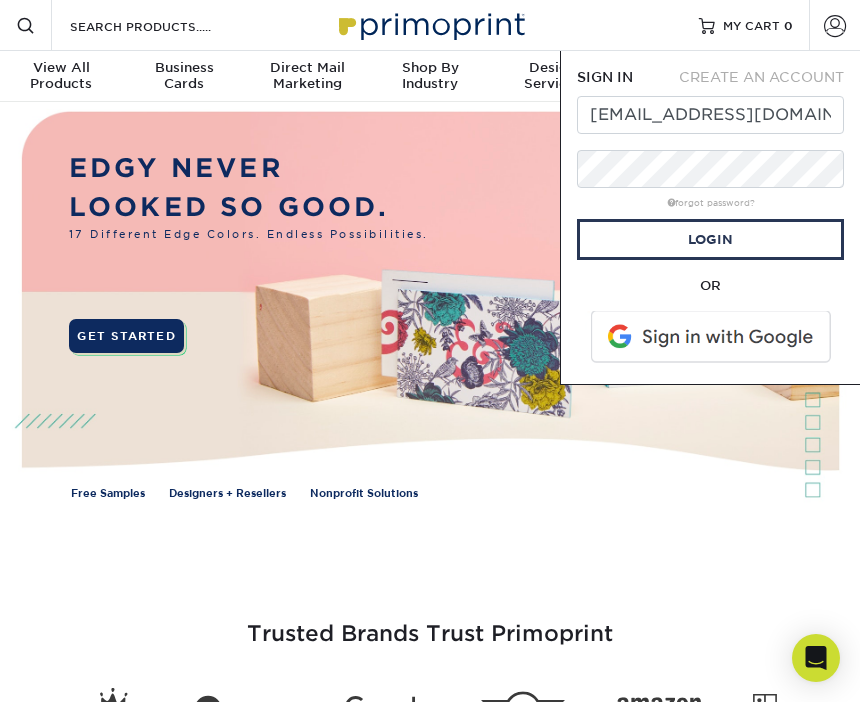 click on "Login" at bounding box center (710, 239) 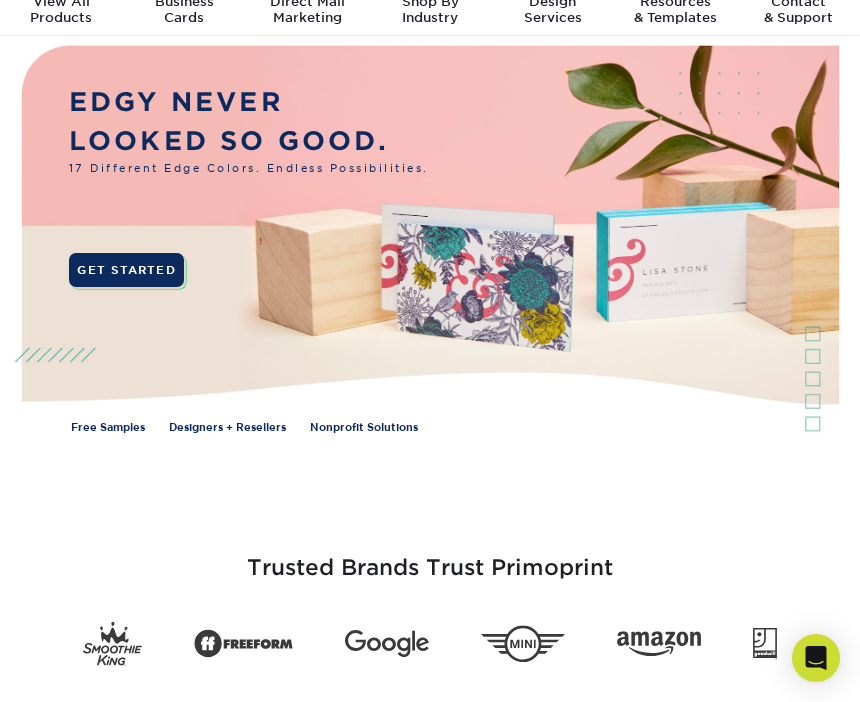scroll, scrollTop: 0, scrollLeft: 0, axis: both 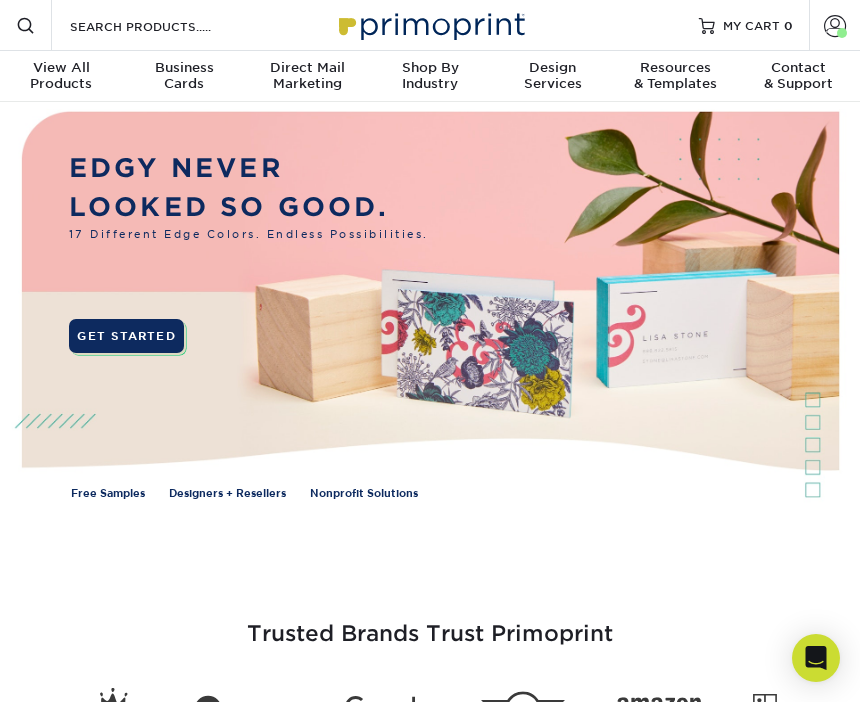 click at bounding box center (835, 25) 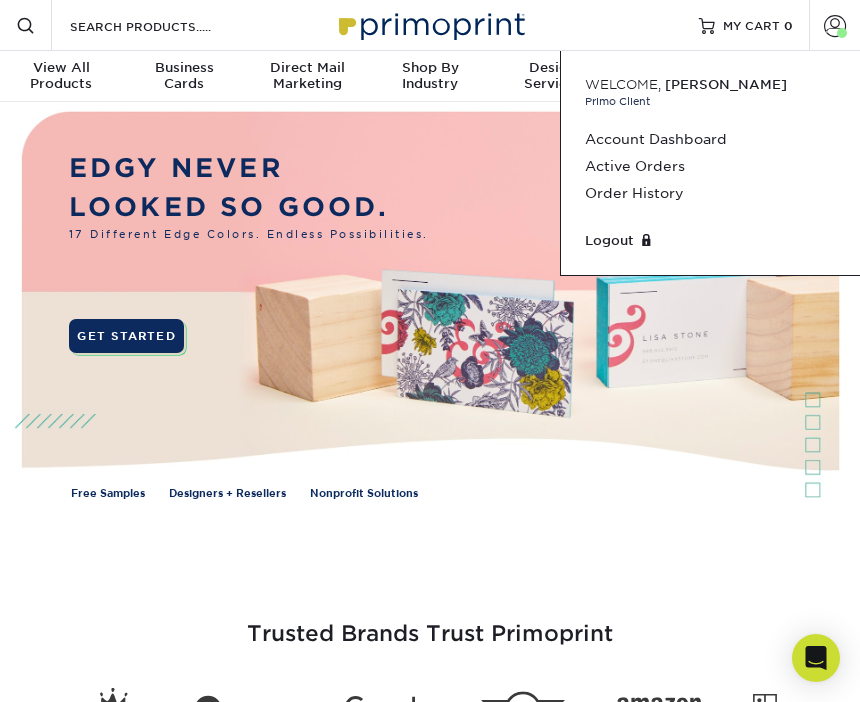click on "Order History" at bounding box center (710, 193) 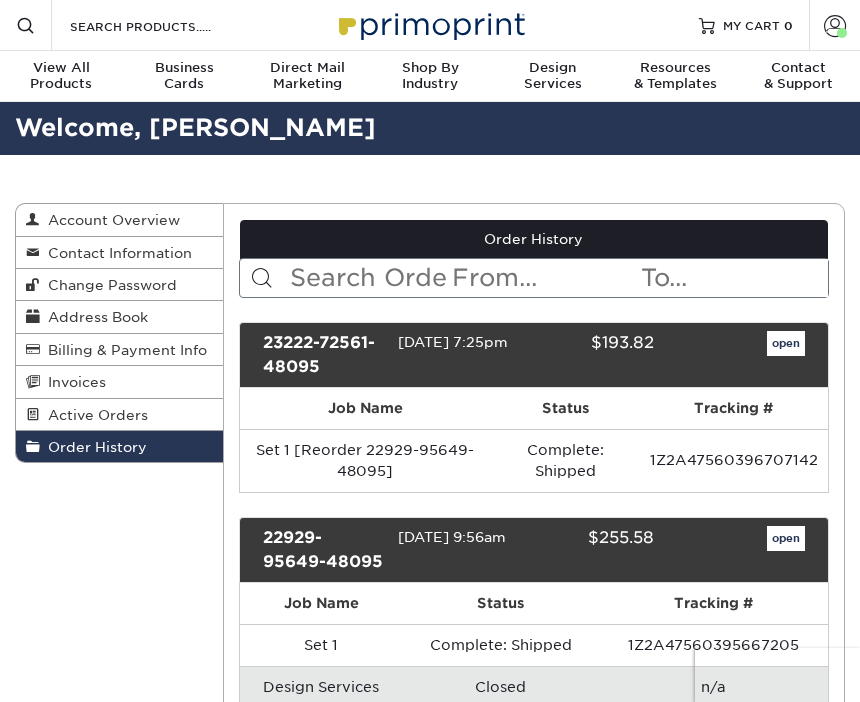 scroll, scrollTop: 0, scrollLeft: 0, axis: both 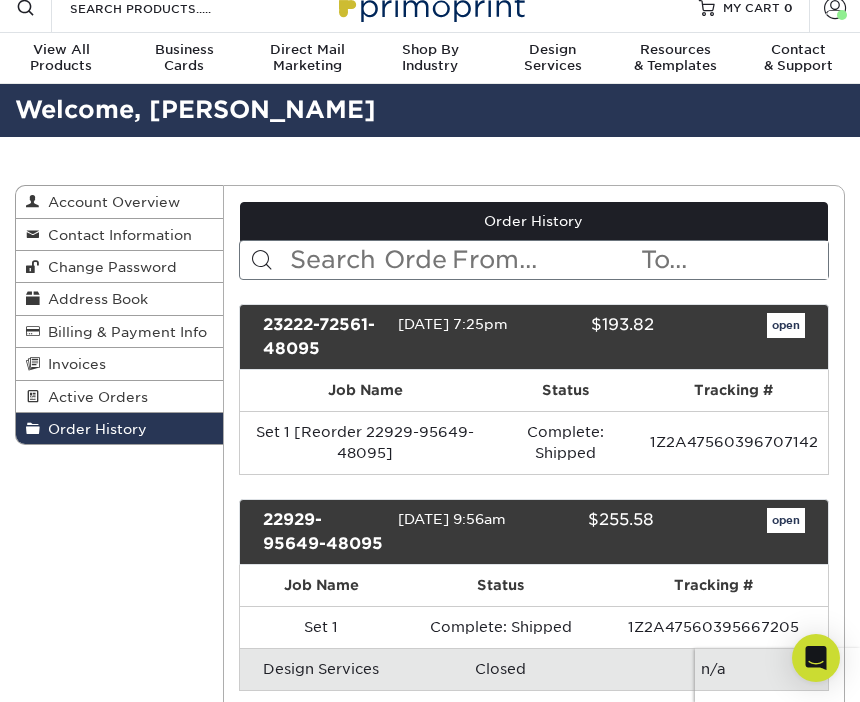 click on "open" at bounding box center [786, 326] 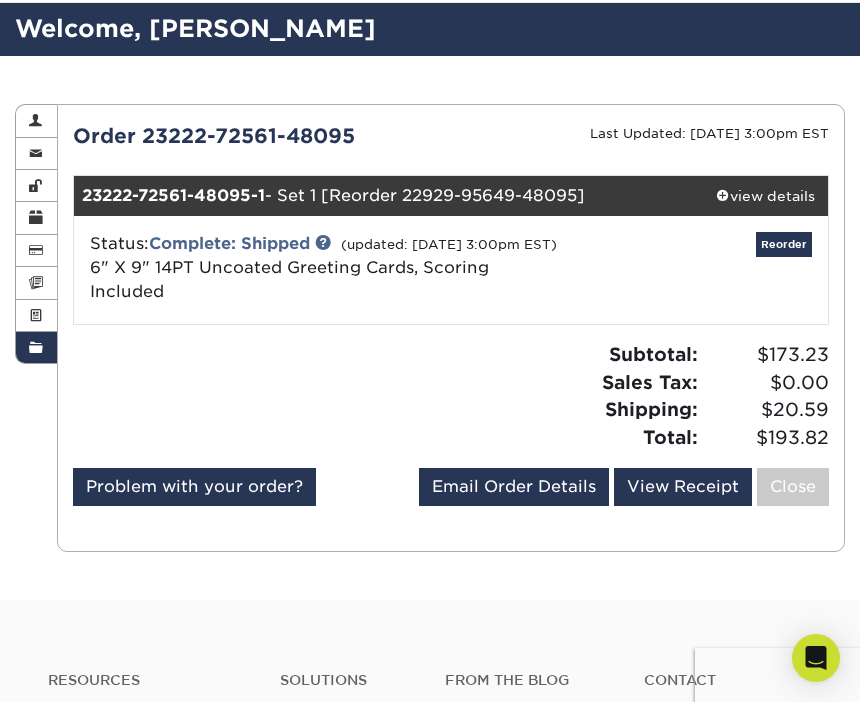 scroll, scrollTop: 83, scrollLeft: 0, axis: vertical 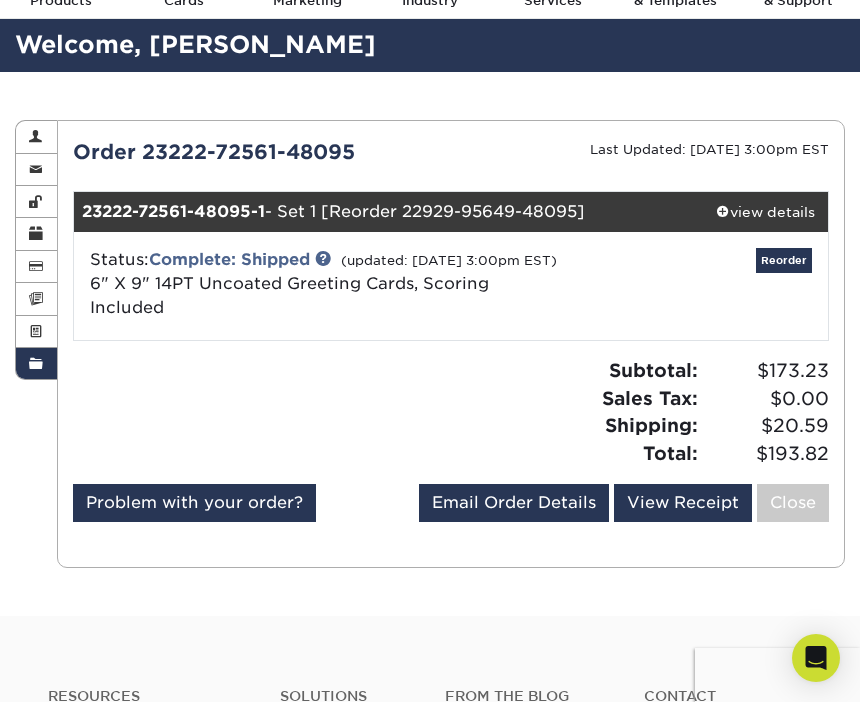click on "view details" at bounding box center (765, 212) 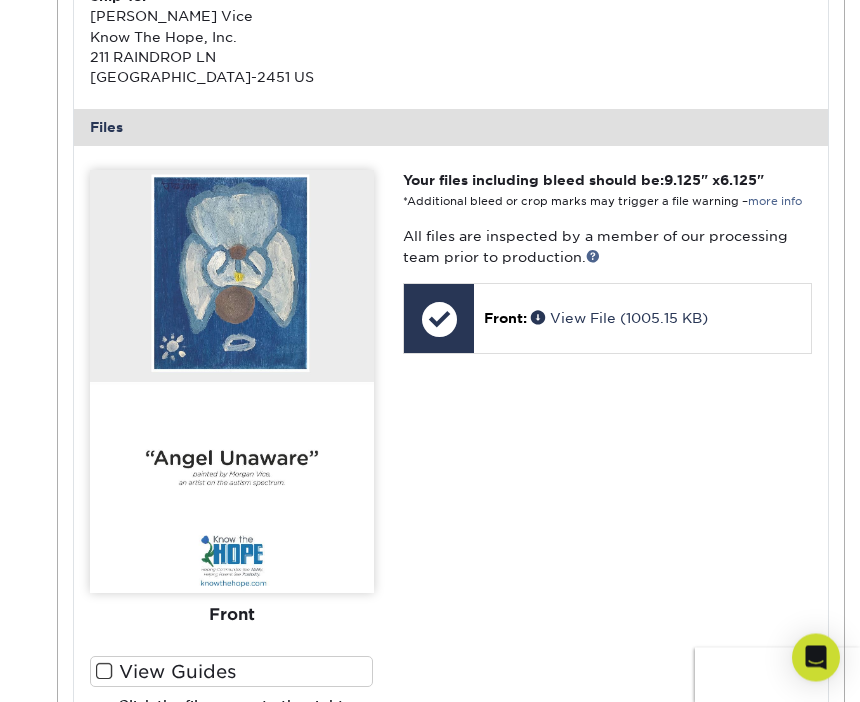 scroll, scrollTop: 748, scrollLeft: 0, axis: vertical 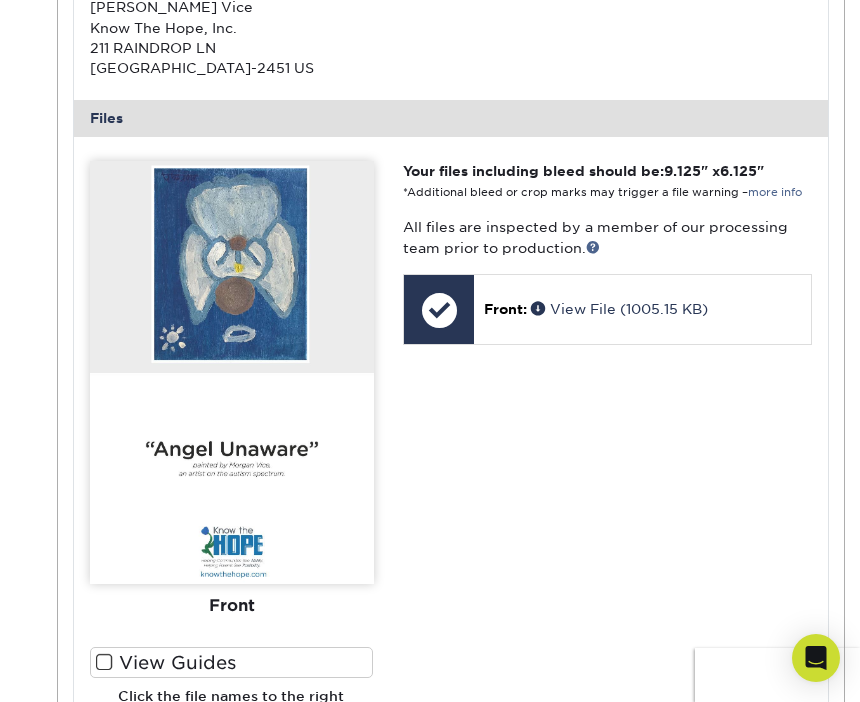 click at bounding box center [232, 372] 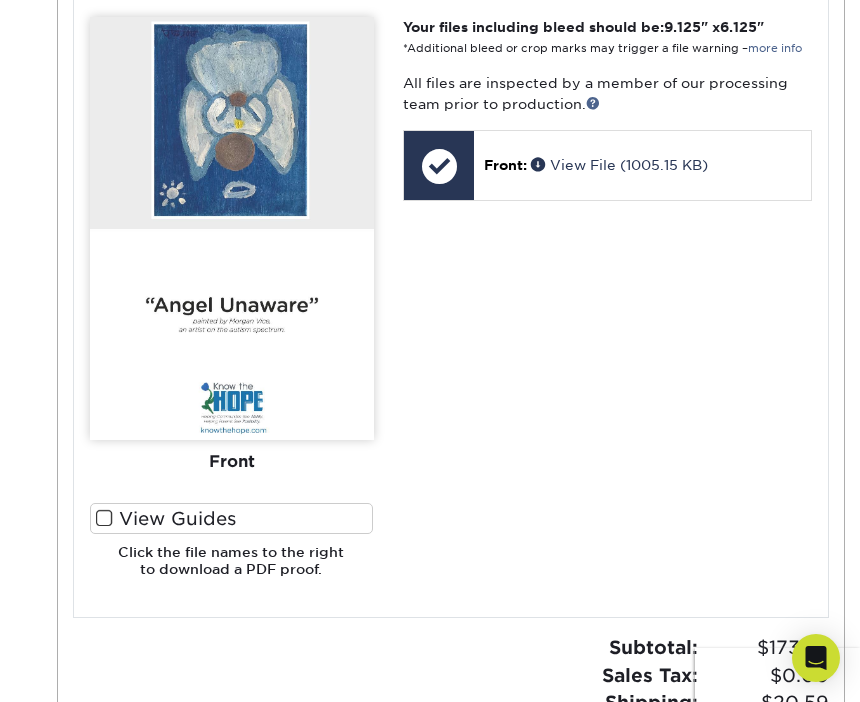 scroll, scrollTop: 871, scrollLeft: 0, axis: vertical 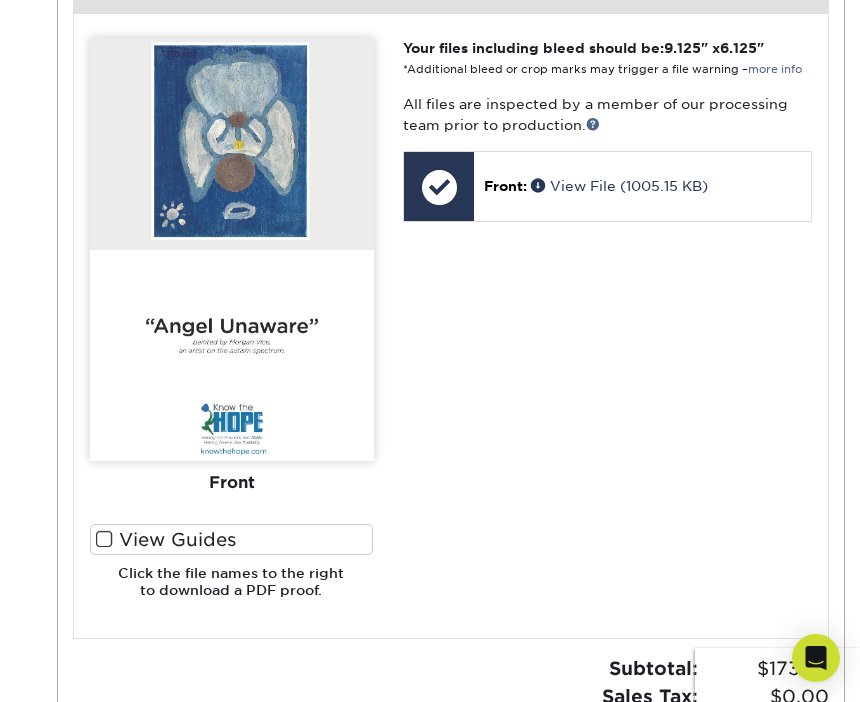 click at bounding box center (232, 249) 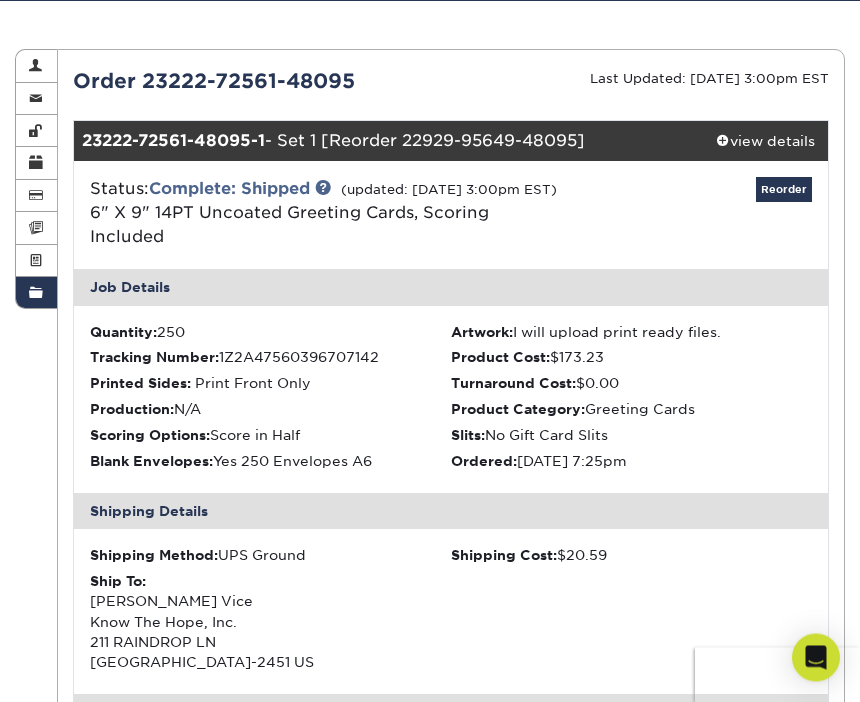 scroll, scrollTop: 129, scrollLeft: 0, axis: vertical 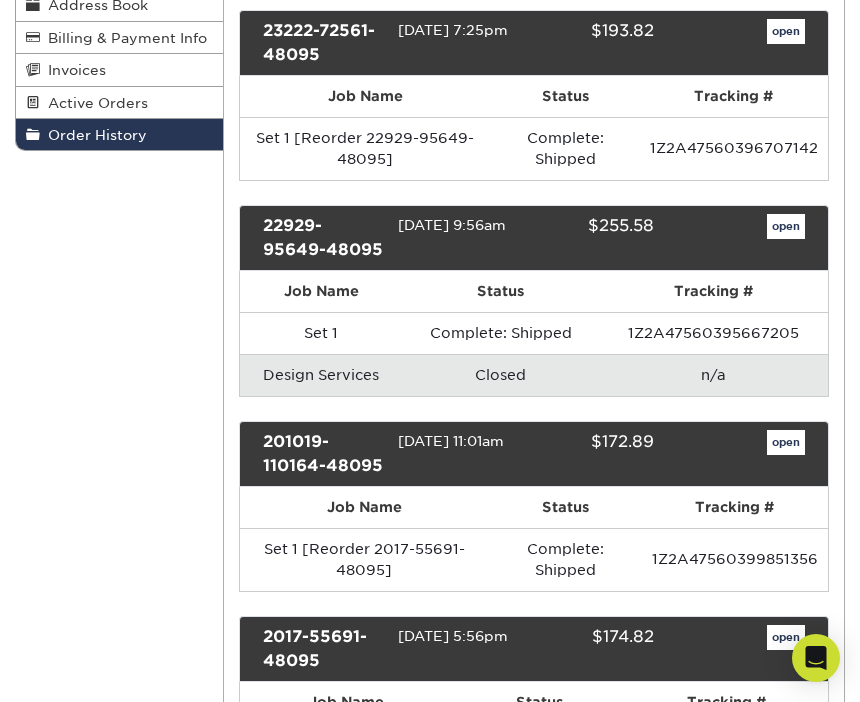 click on "open" at bounding box center (786, 227) 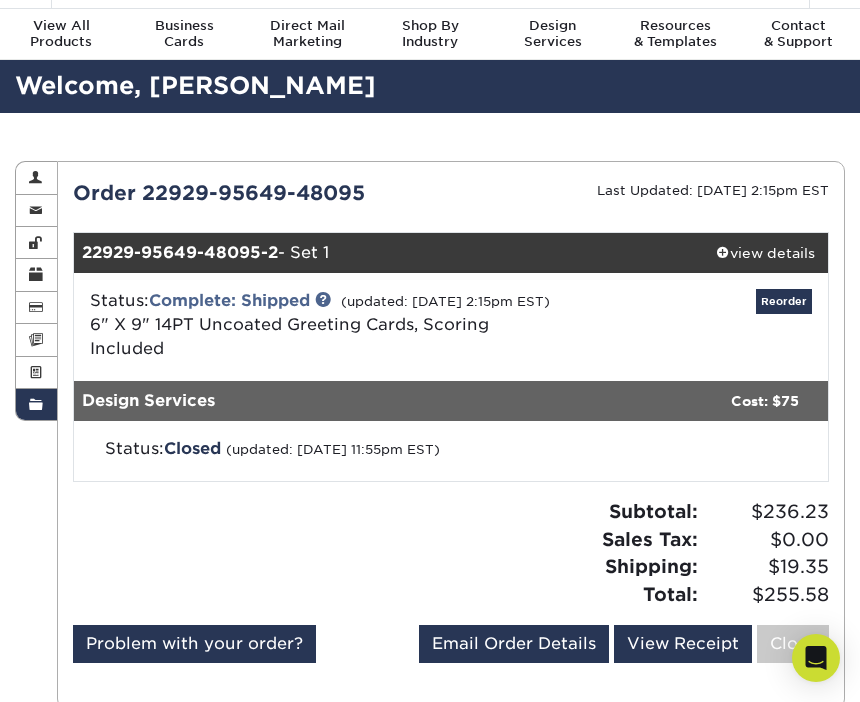 scroll, scrollTop: 0, scrollLeft: 0, axis: both 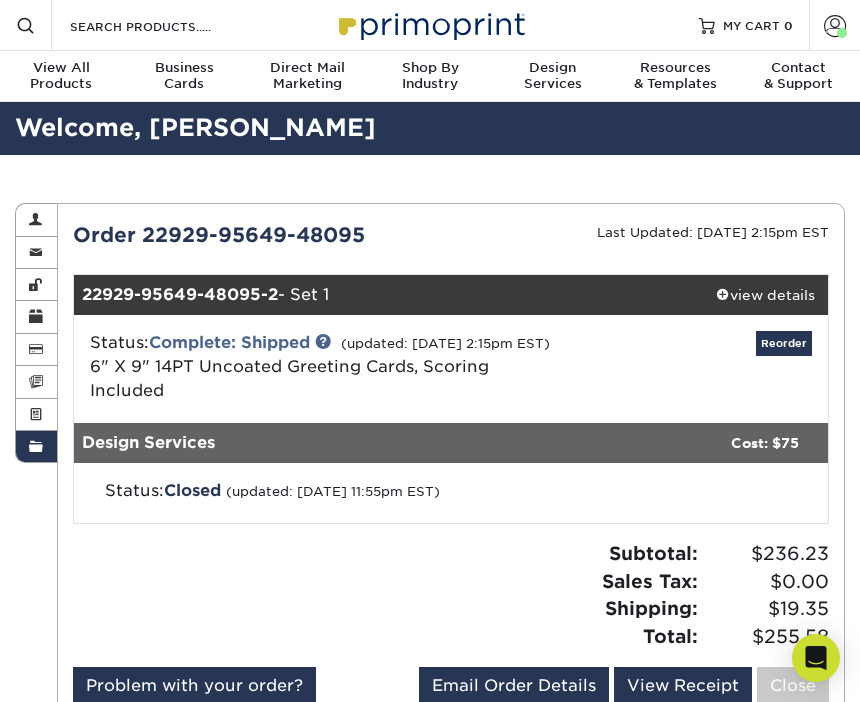 click on "view details" at bounding box center (765, 295) 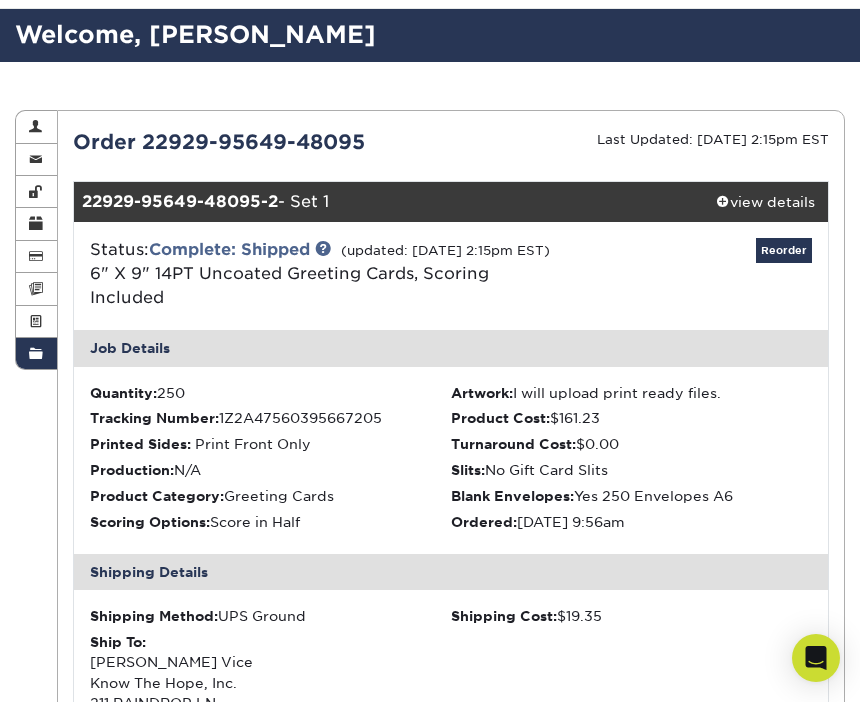 scroll, scrollTop: 0, scrollLeft: 0, axis: both 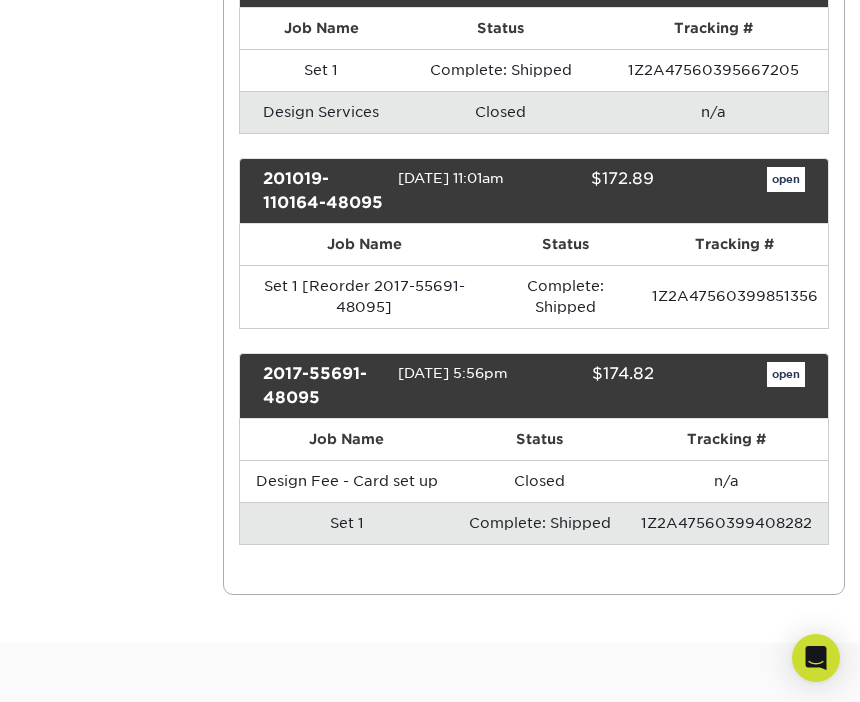 click on "open" at bounding box center [786, 375] 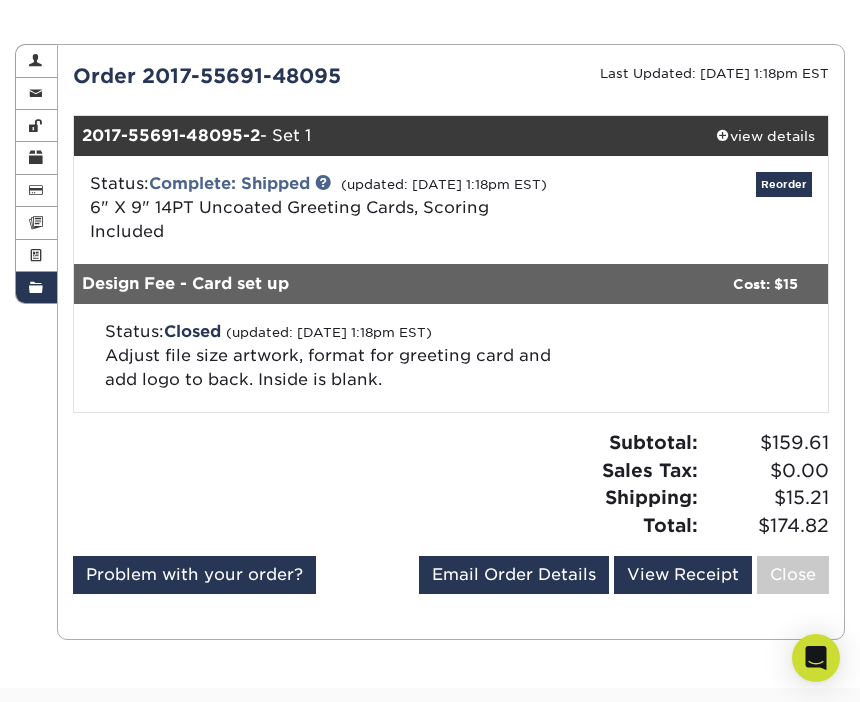 scroll, scrollTop: 156, scrollLeft: 0, axis: vertical 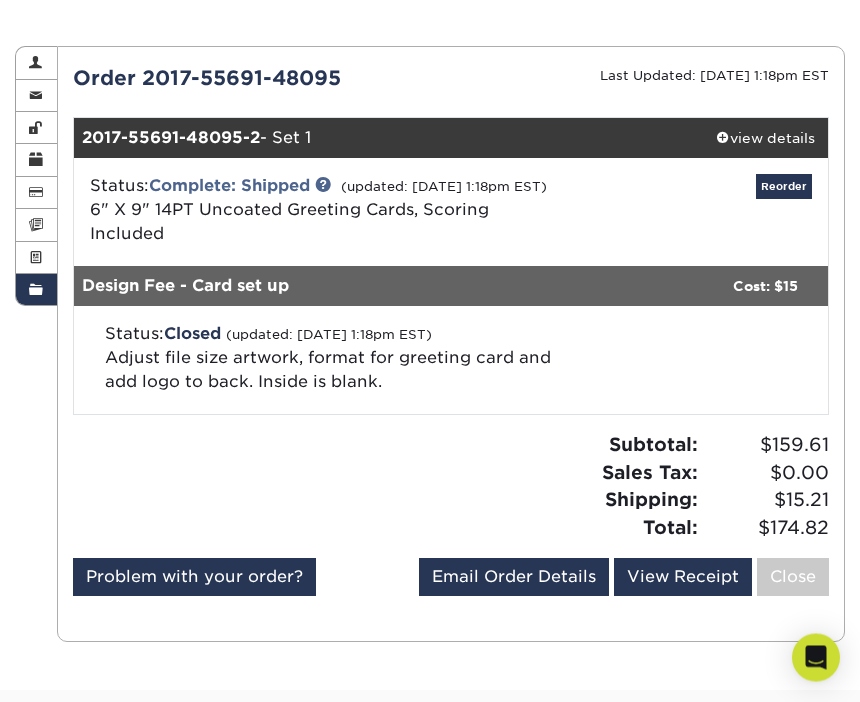 click on "view details" at bounding box center (765, 139) 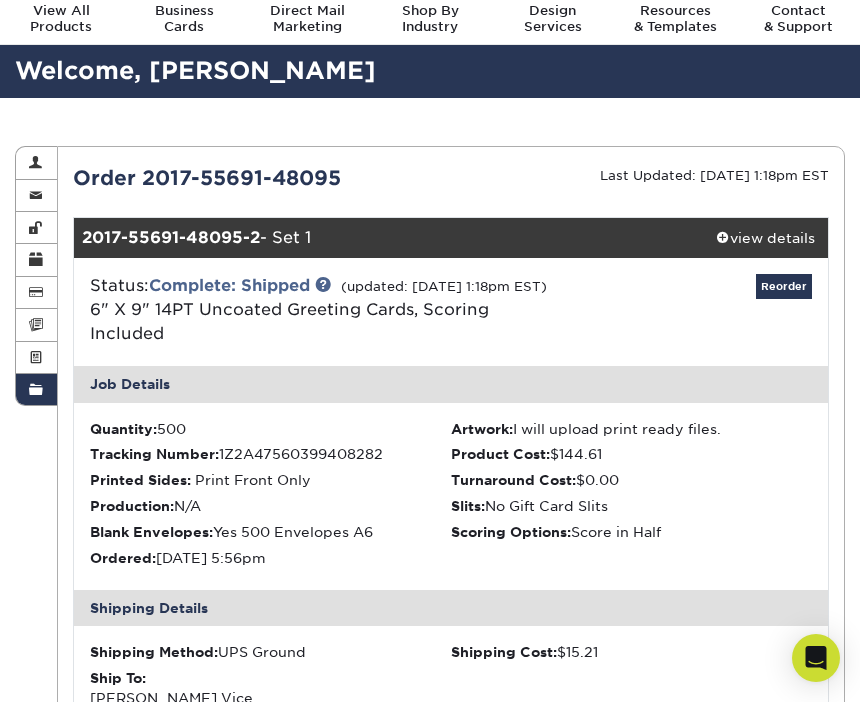 scroll, scrollTop: 0, scrollLeft: 0, axis: both 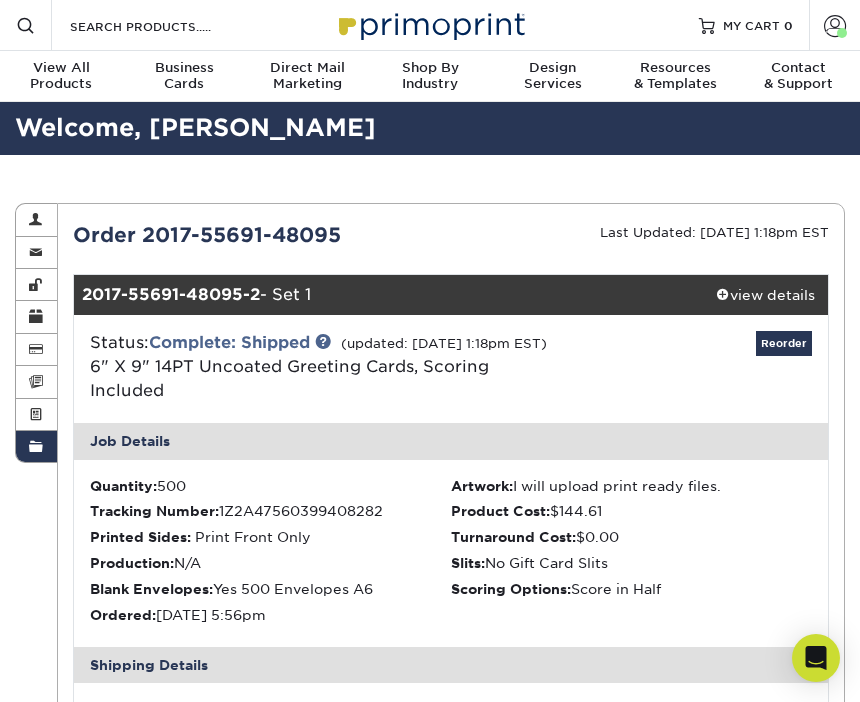 click on "View All" at bounding box center (61, 68) 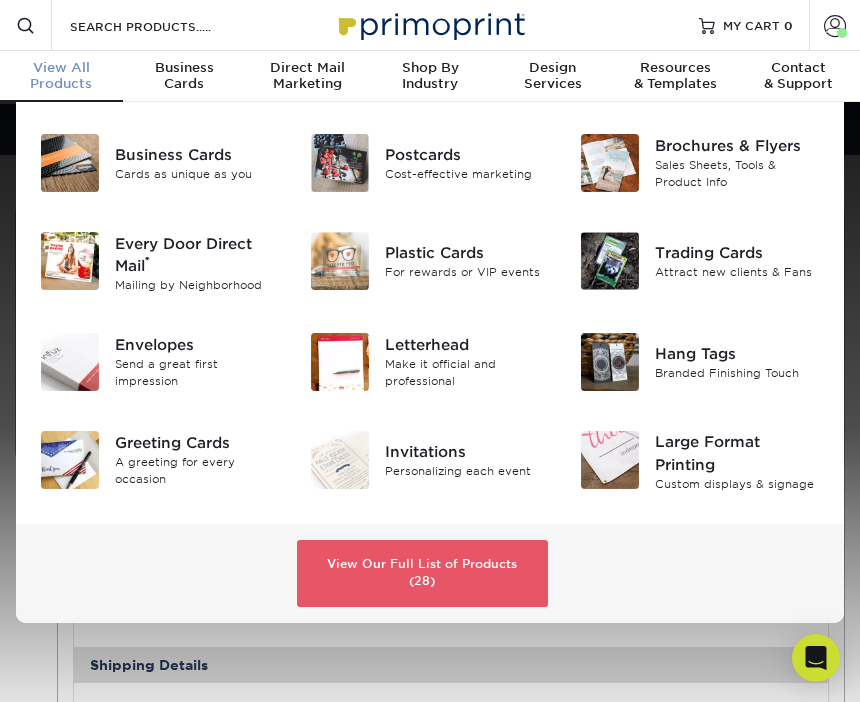 click on "A greeting for every occasion" at bounding box center (197, 471) 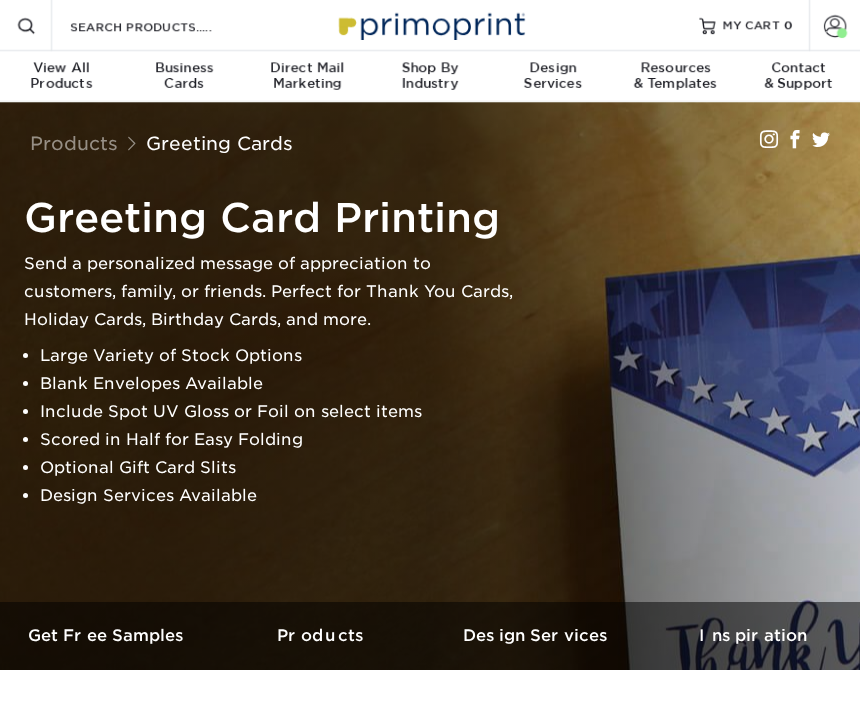 scroll, scrollTop: 0, scrollLeft: 0, axis: both 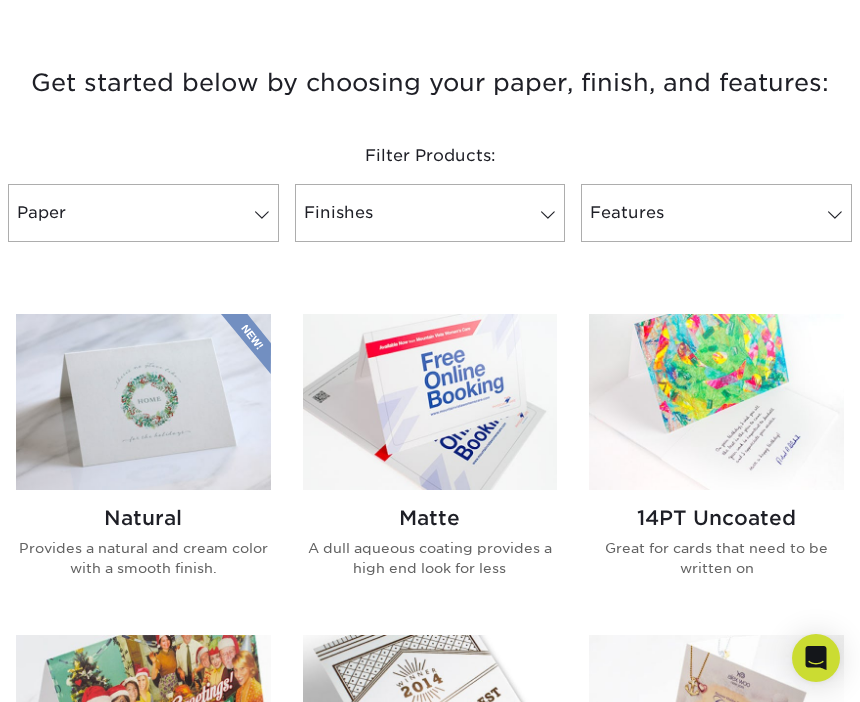 click at bounding box center (716, 402) 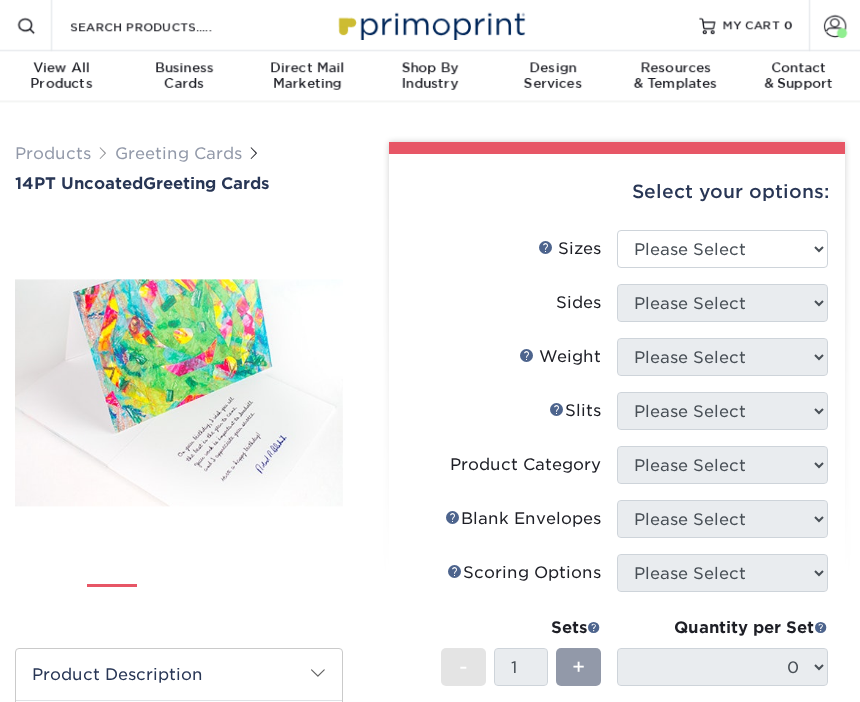 scroll, scrollTop: 0, scrollLeft: 0, axis: both 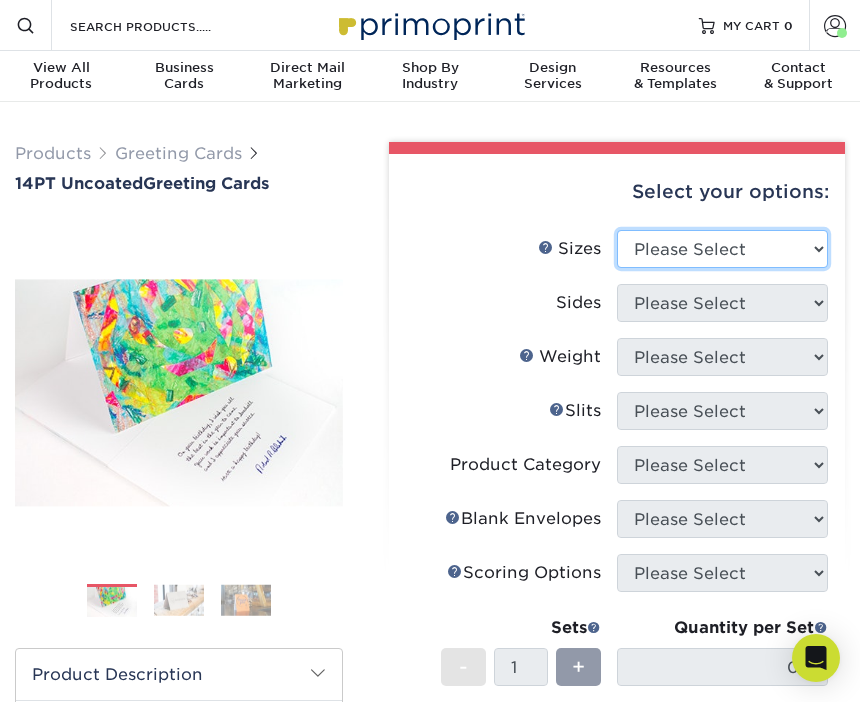 click on "Please Select
4.25" x 11"
5.5" x 8.5"
6" x 9"
6" x 12"
7" x 10"
8.5" x 11"" at bounding box center (722, 249) 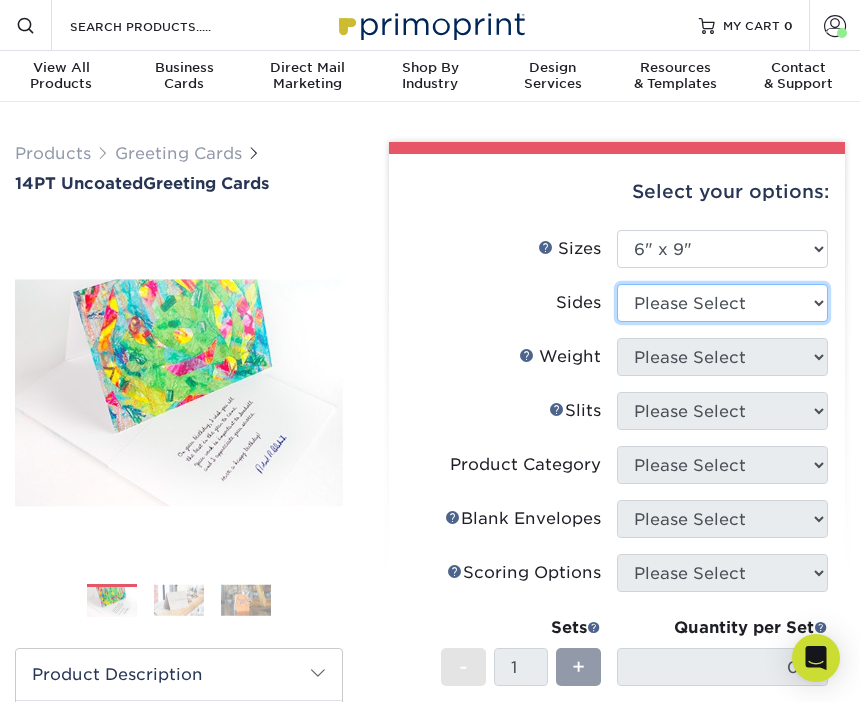 click on "Please Select Print Both Sides Print Front Only" at bounding box center [722, 303] 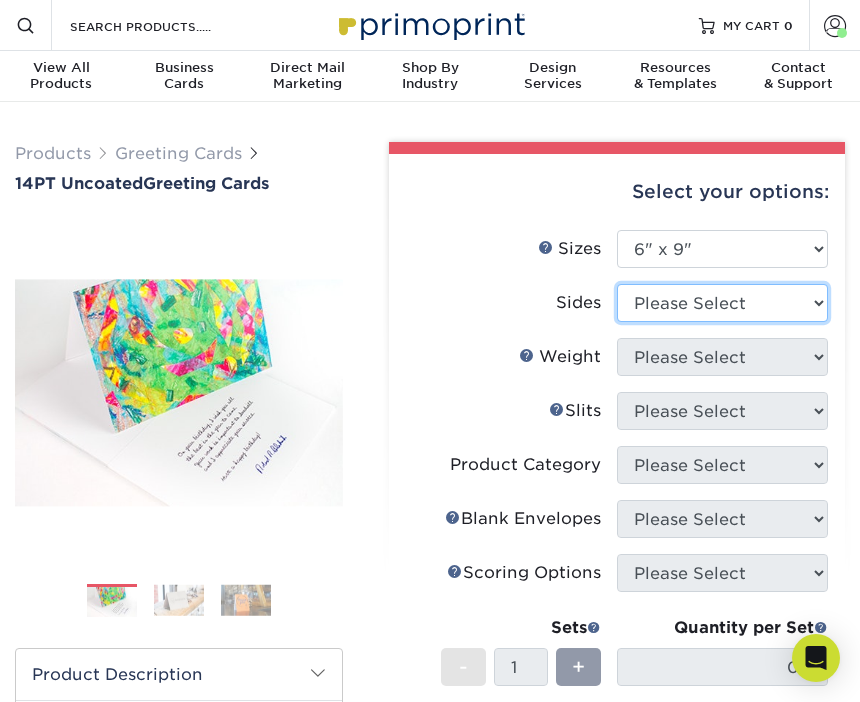 select on "32d3c223-f82c-492b-b915-ba065a00862f" 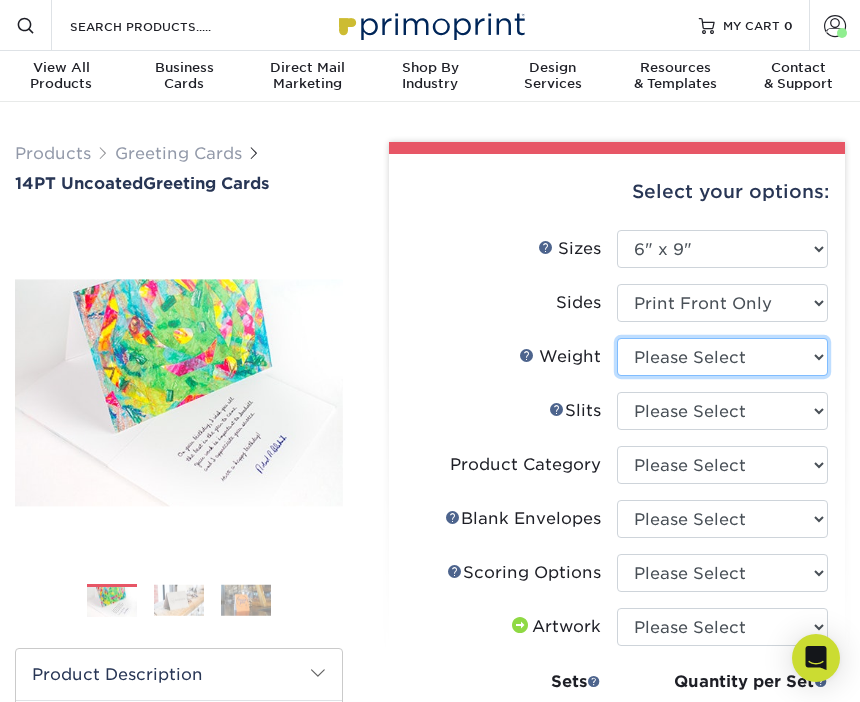 click on "Please Select 14PT Uncoated" at bounding box center [722, 357] 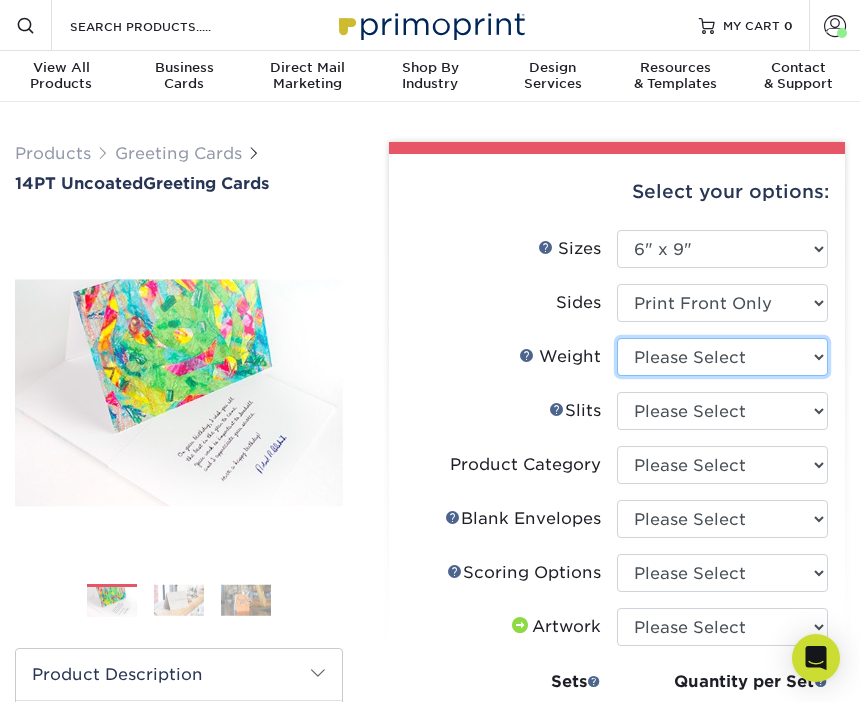 select on "14PT Uncoated" 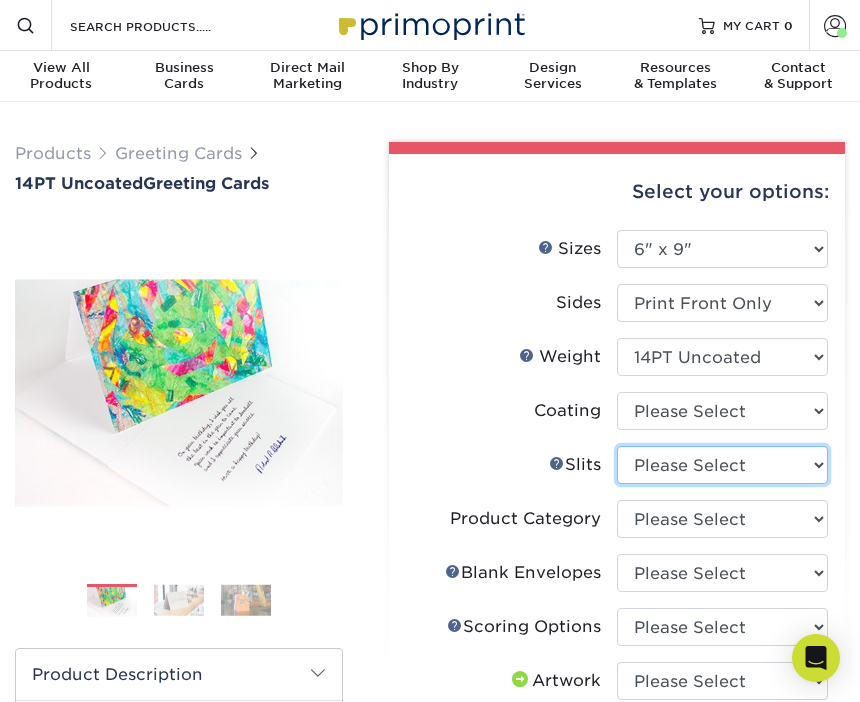 click on "Please Select Moon Slits Bottom Panel Moon Slits Right Panel No Gift Card Slits Slide Slits Bottom Panel Slide Slits Right Panel" at bounding box center [722, 465] 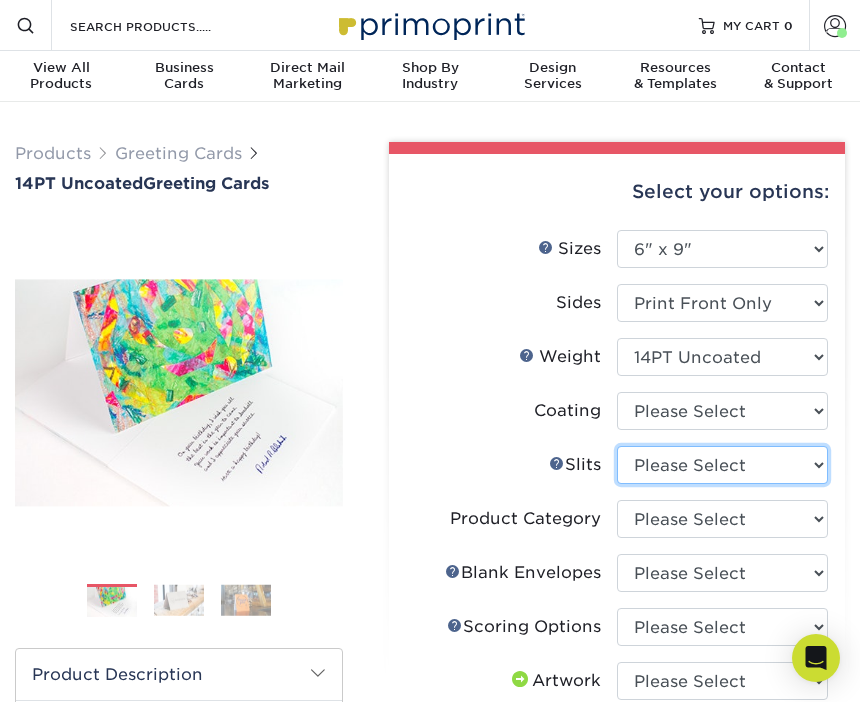 select on "c4055f3c-a707-4a99-931b-ce83690041fd" 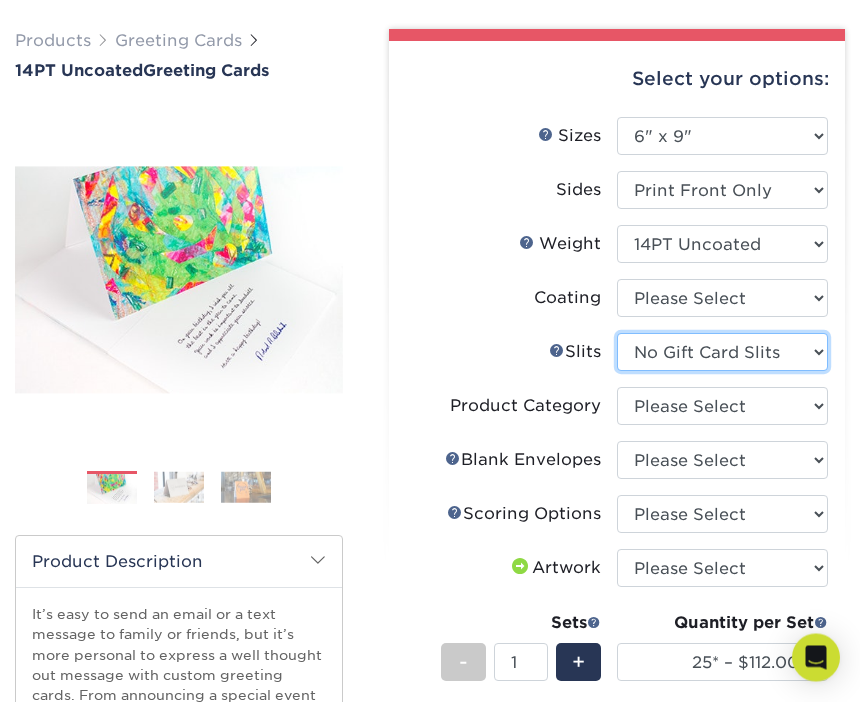 scroll, scrollTop: 126, scrollLeft: 0, axis: vertical 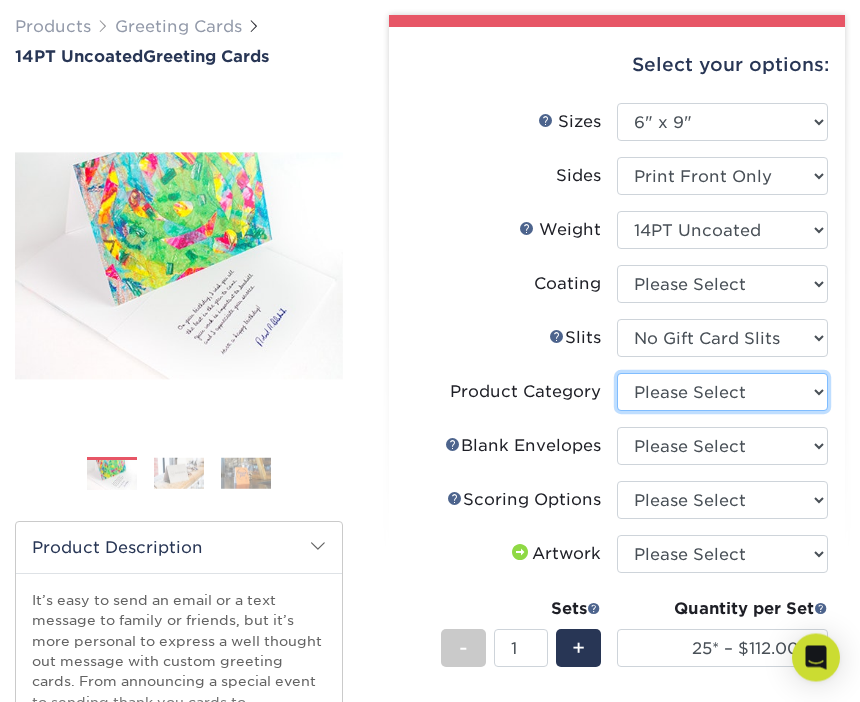 click on "Please Select Greeting Cards" at bounding box center (722, 393) 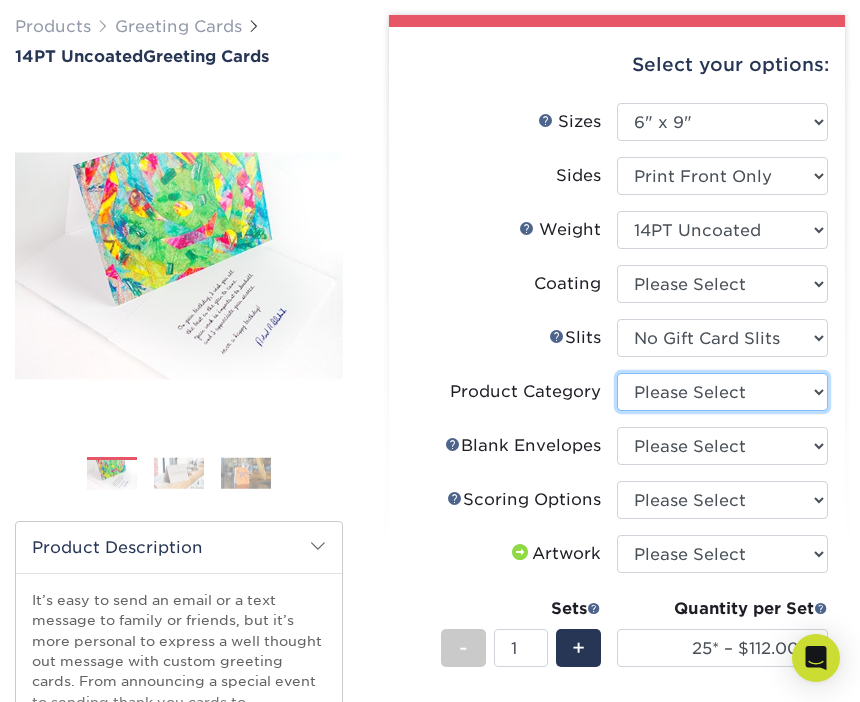 select on "b7f8198f-f281-4438-a52e-cd7a5c5c0cfc" 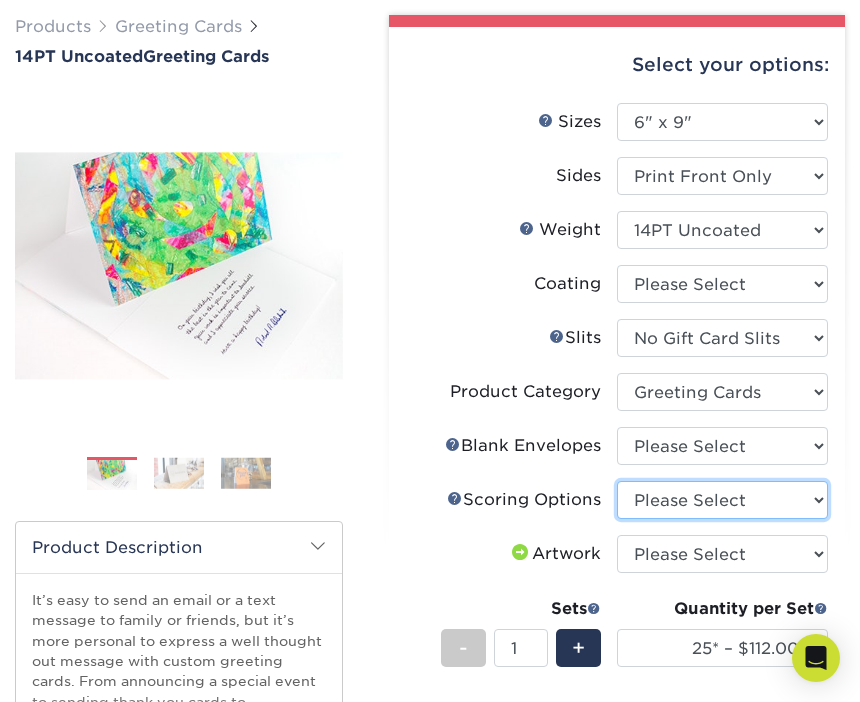 click on "Please Select Score in Half" at bounding box center [722, 500] 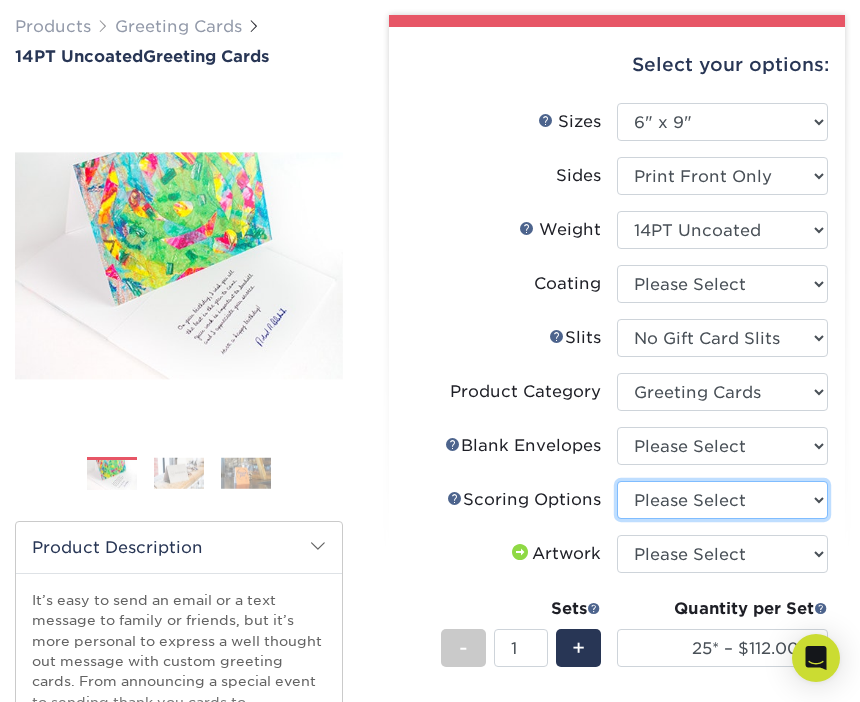 select on "b23166fa-223a-4016-b2d3-d3438452c7d9" 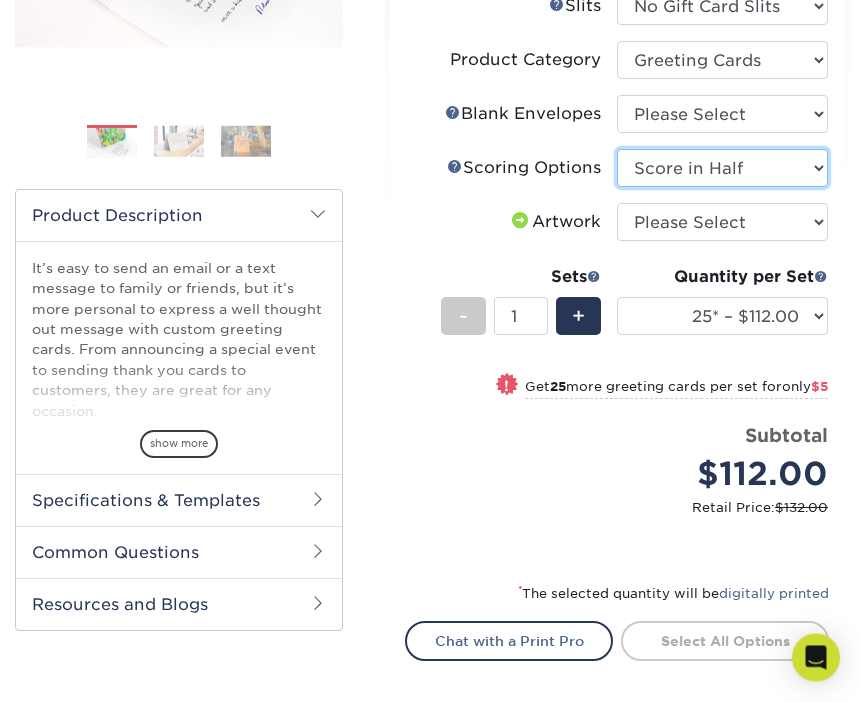 scroll, scrollTop: 459, scrollLeft: 0, axis: vertical 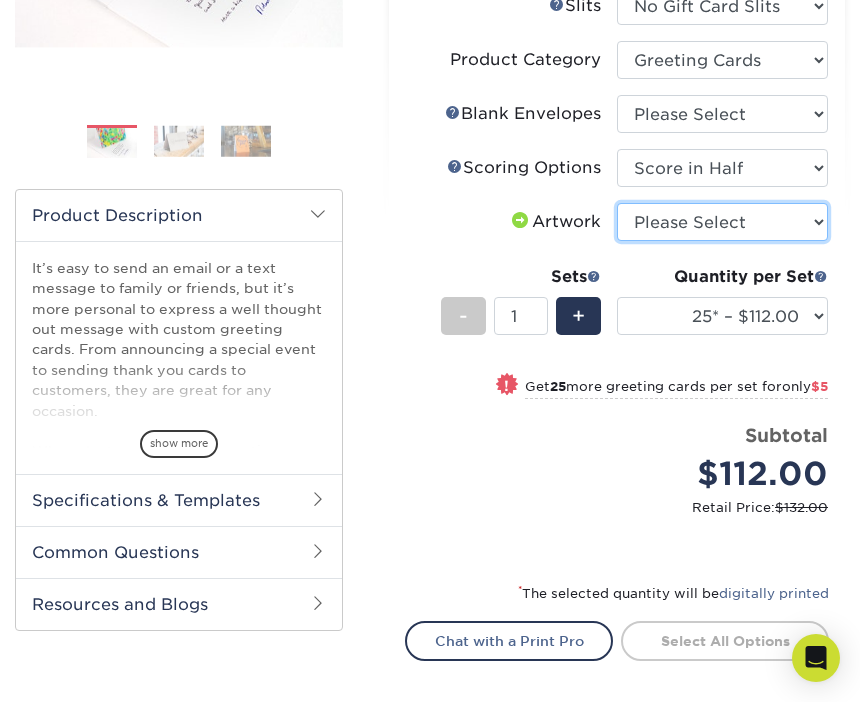 click on "Please Select I will upload files I need a design - $75" at bounding box center (722, 222) 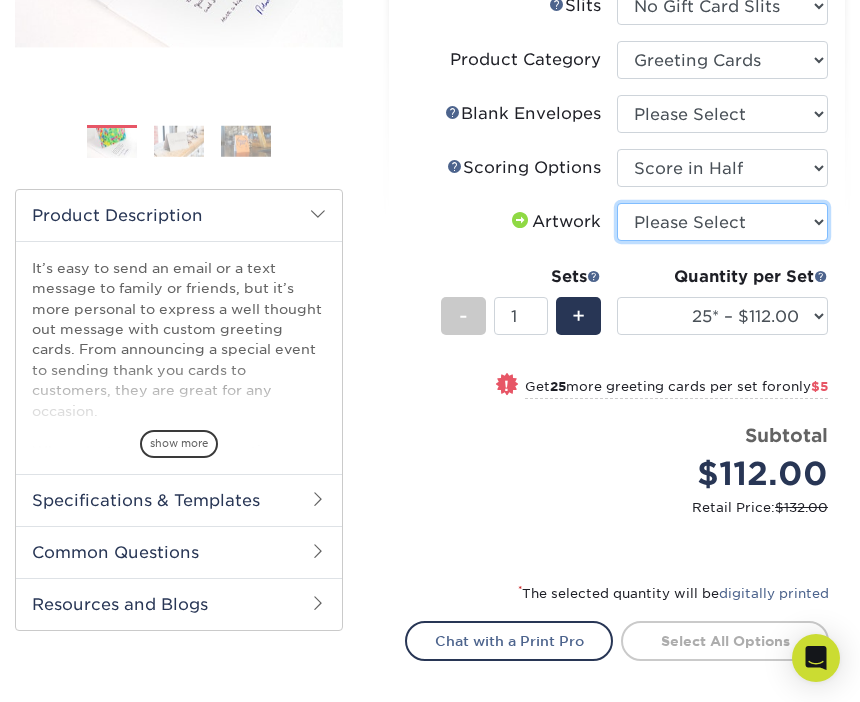 select on "design" 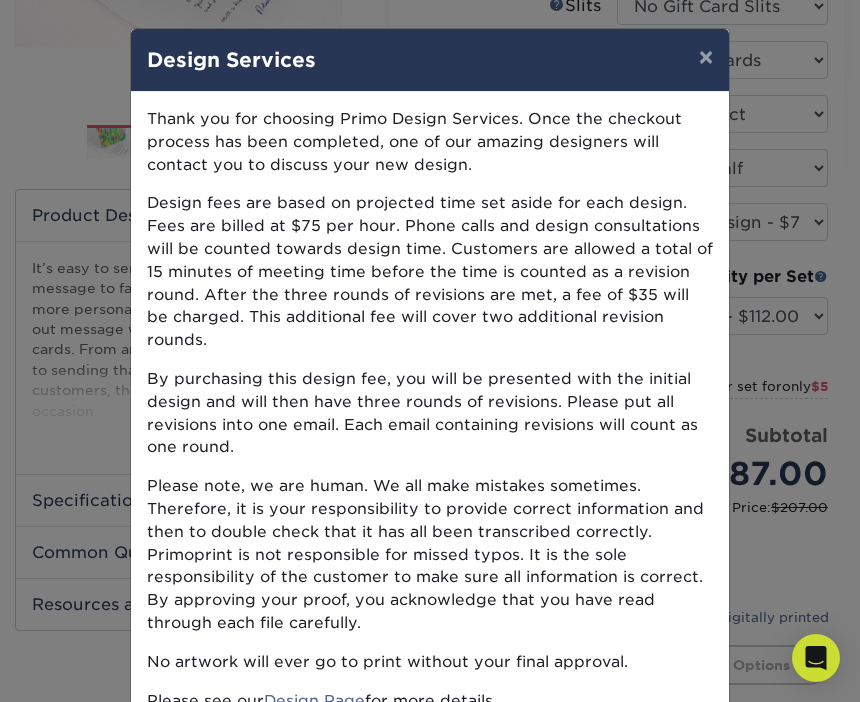 click on "×" at bounding box center (706, 57) 